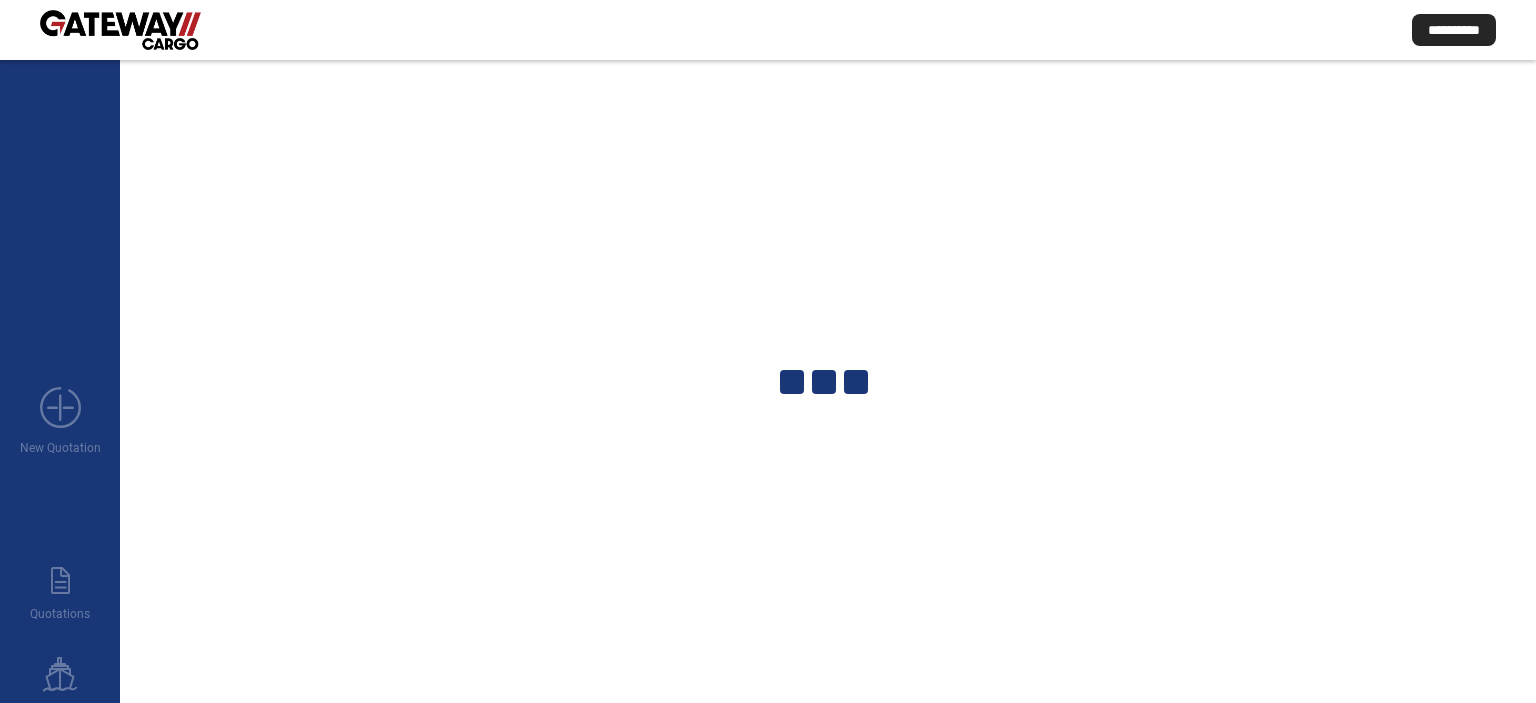 scroll, scrollTop: 0, scrollLeft: 0, axis: both 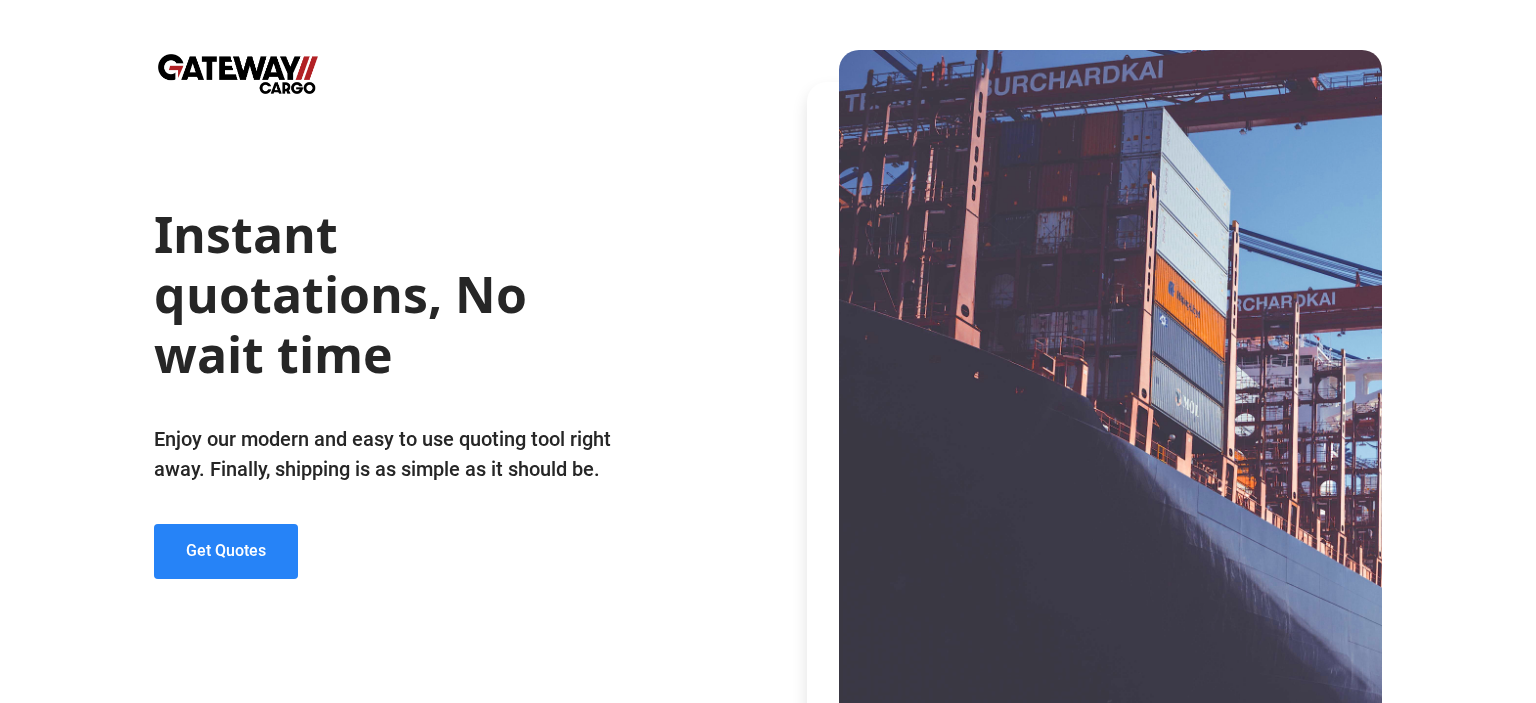 click on "Get Quotes" 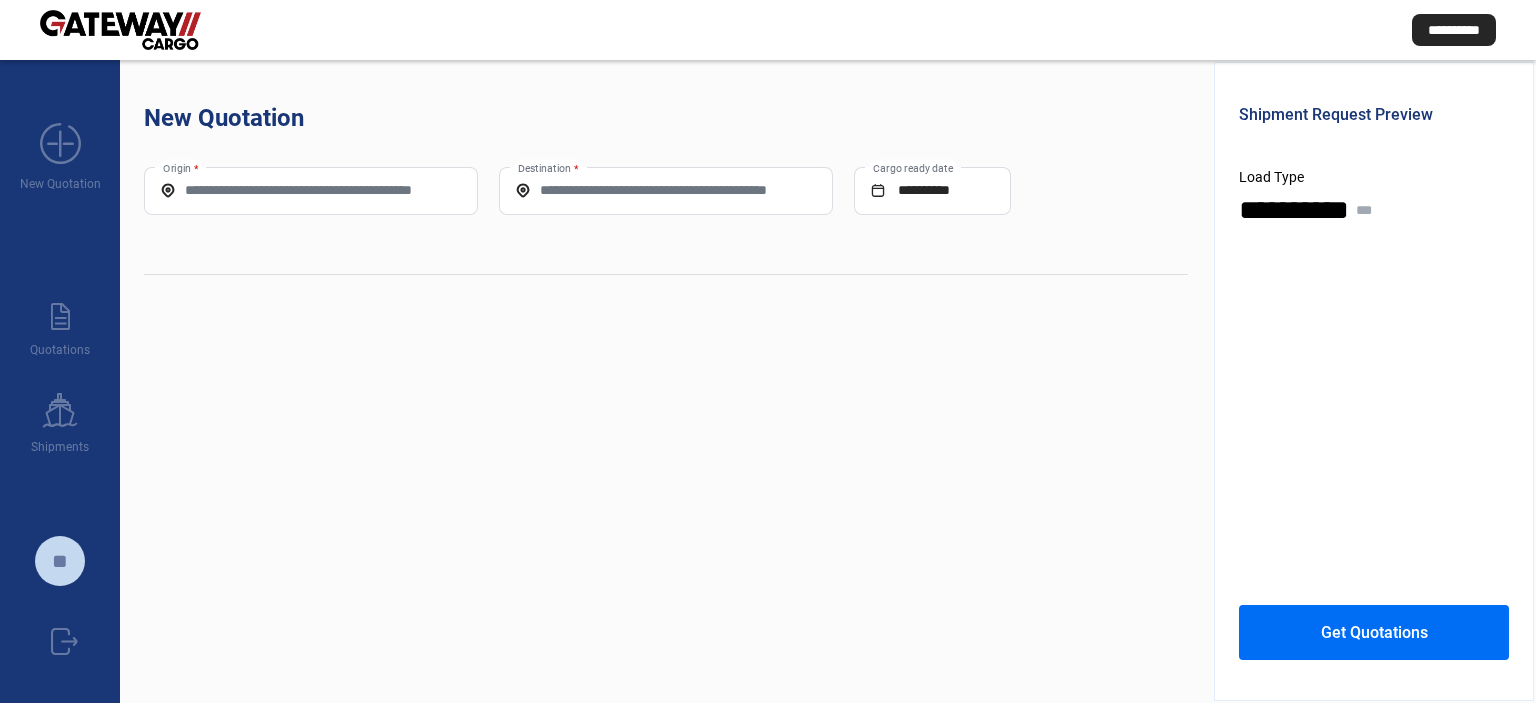 click on "Origin *" at bounding box center [311, 190] 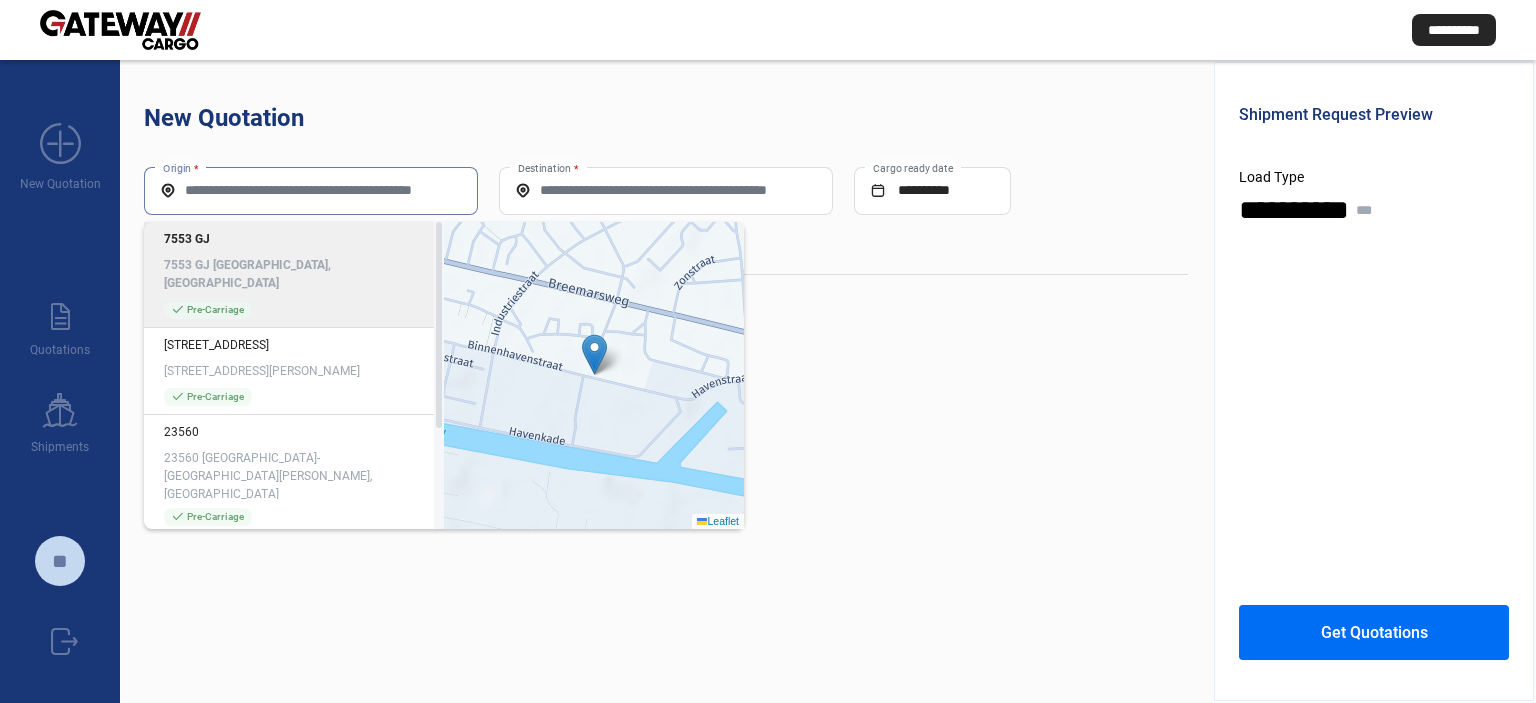 paste on "**********" 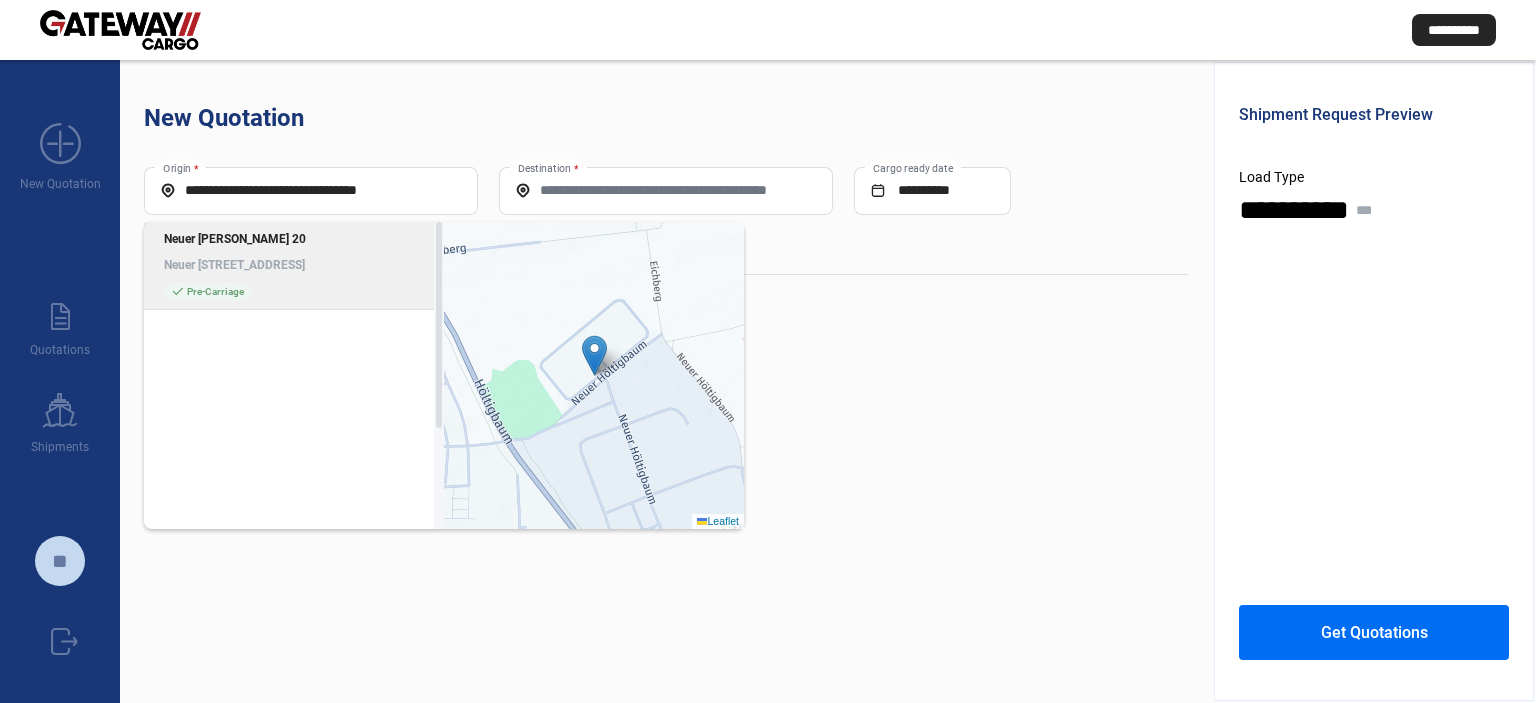 click on "Neuer [STREET_ADDRESS]" 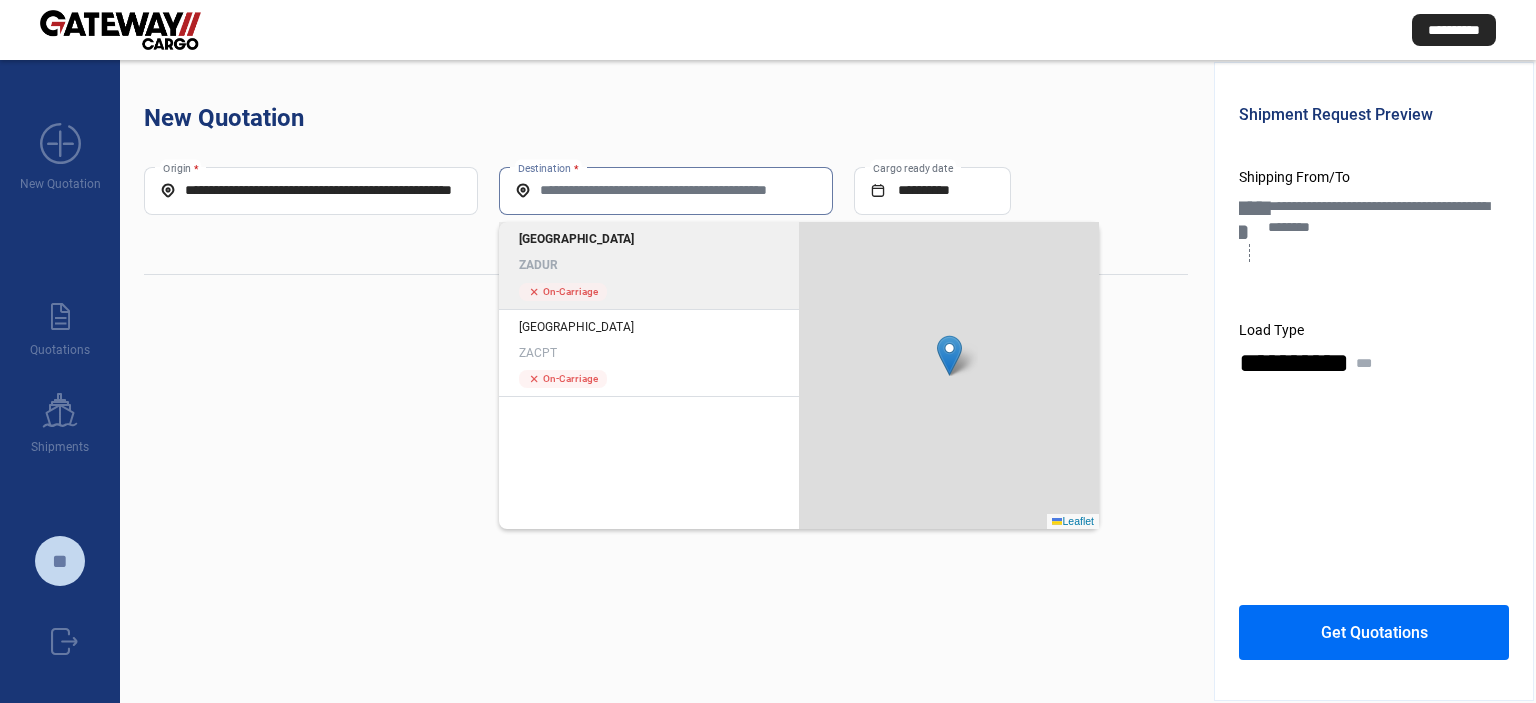 click on "Destination *" at bounding box center (666, 190) 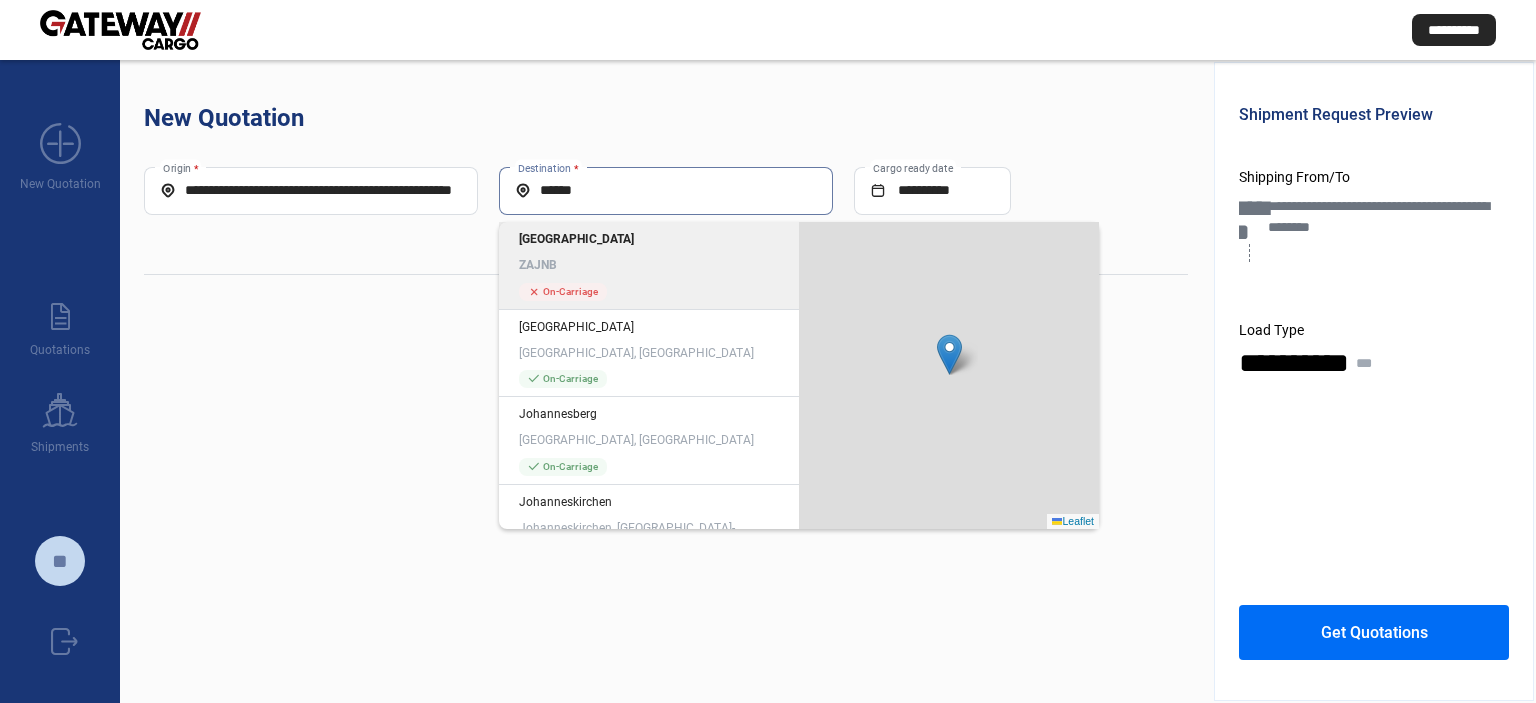 click on "[GEOGRAPHIC_DATA] ZAJNB cross  On-Carriage" 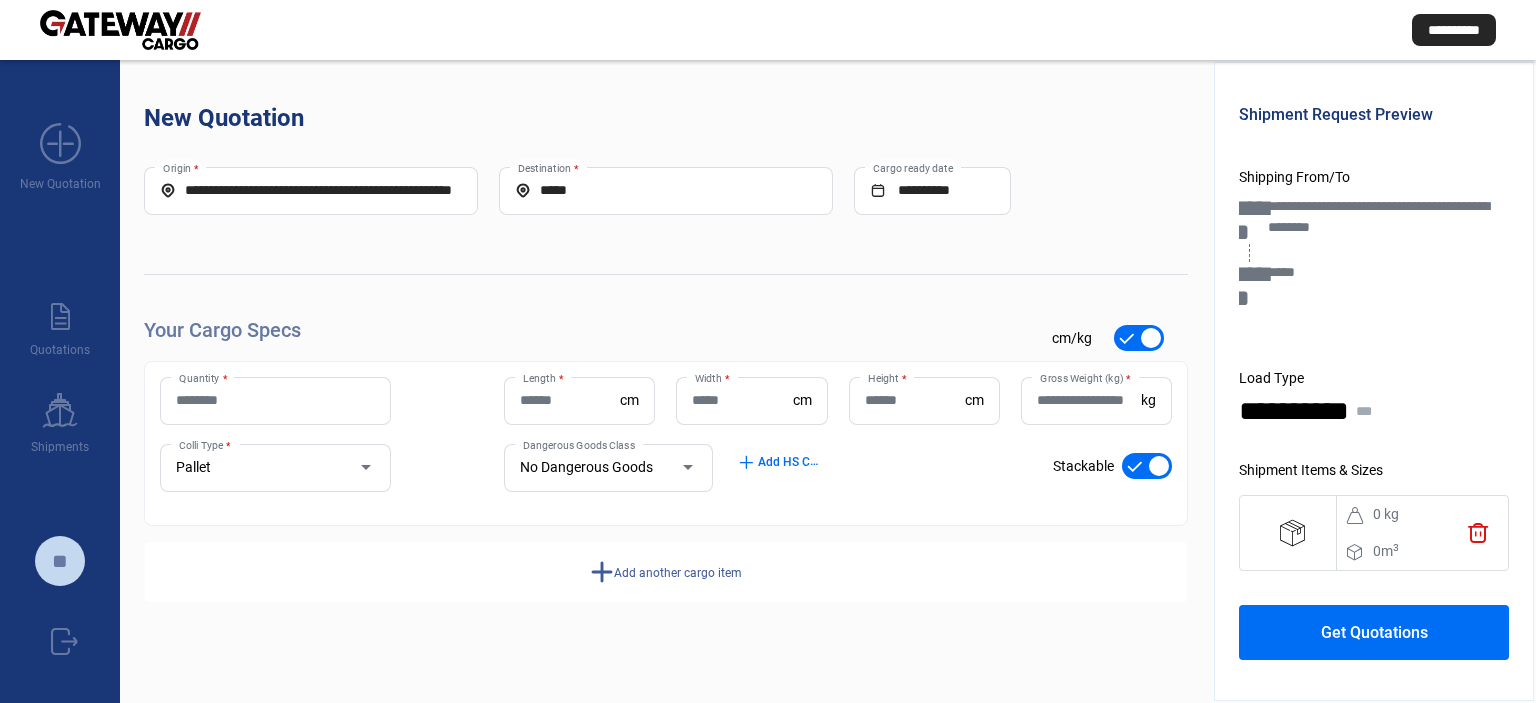 click on "Add another cargo item" 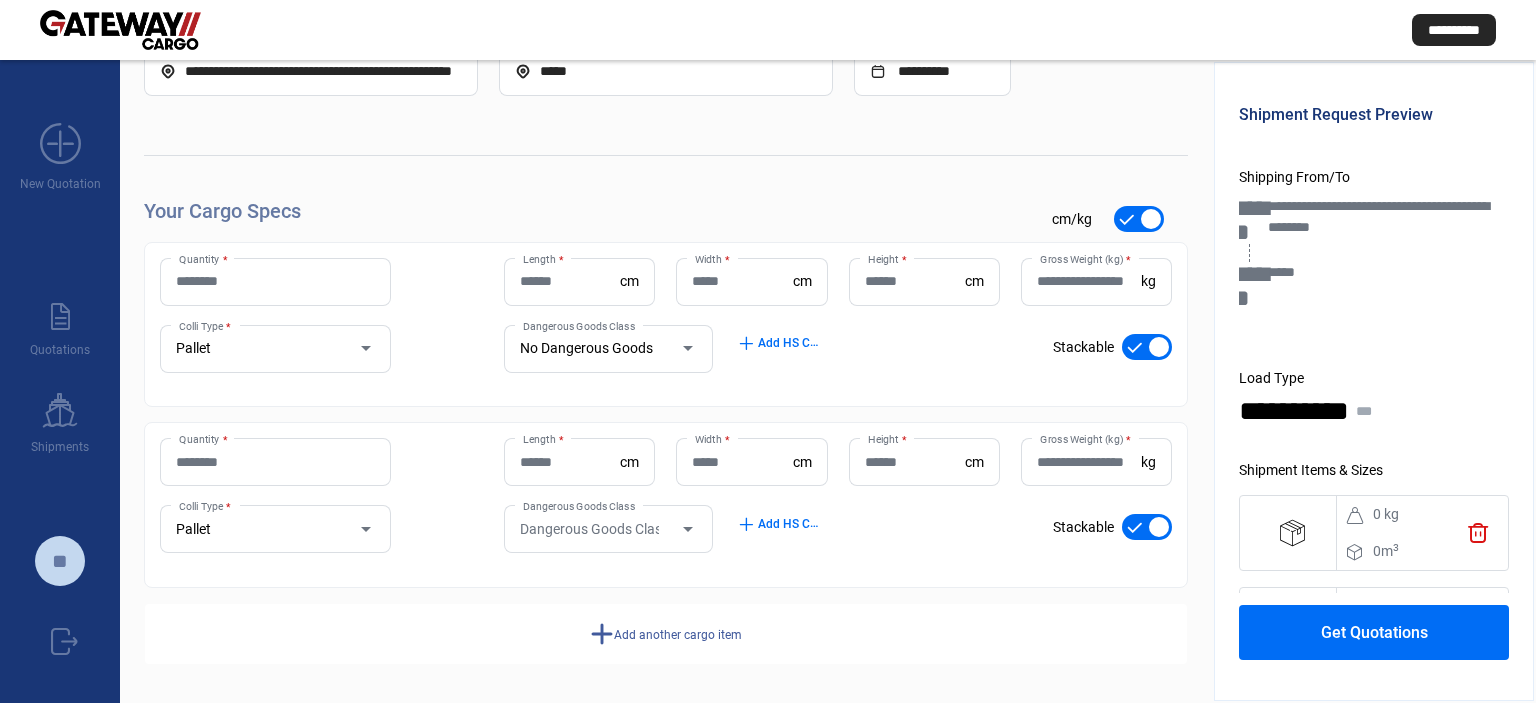 scroll, scrollTop: 120, scrollLeft: 0, axis: vertical 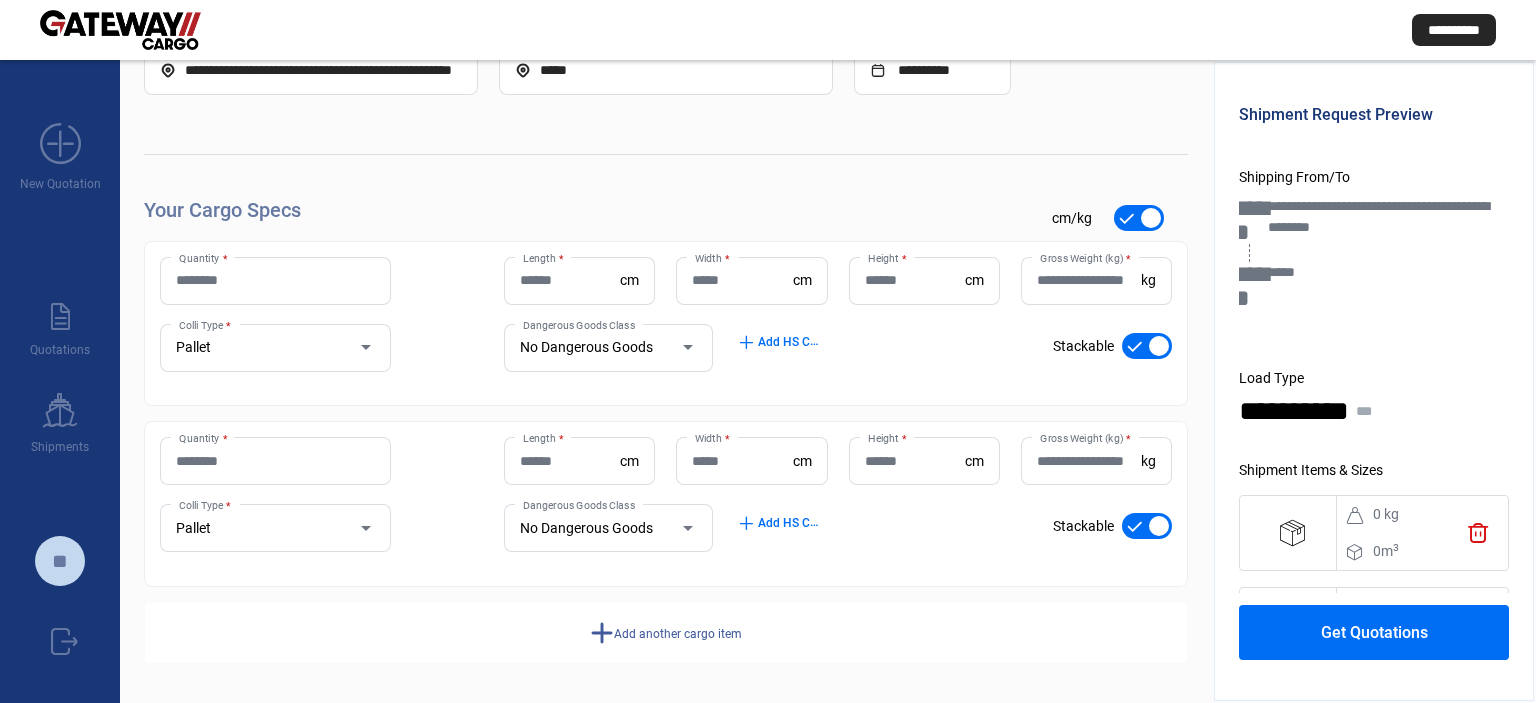 click on "Your Cargo Specs check_mark      cm/kg    Quantity * Length  * cm Width  * cm Height  * [PERSON_NAME] Weight (kg)  * kg Pallet Colli Type * No Dangerous Goods Dangerous Goods Class add  Add HS Codes check_mark    Stackable  Quantity * Length  * cm Width  * cm Height  * [PERSON_NAME] Weight (kg)  * kg Pallet Colli Type * No Dangerous Goods Dangerous Goods Class add  Add HS Codes check_mark    Stackable add  Add another cargo item" 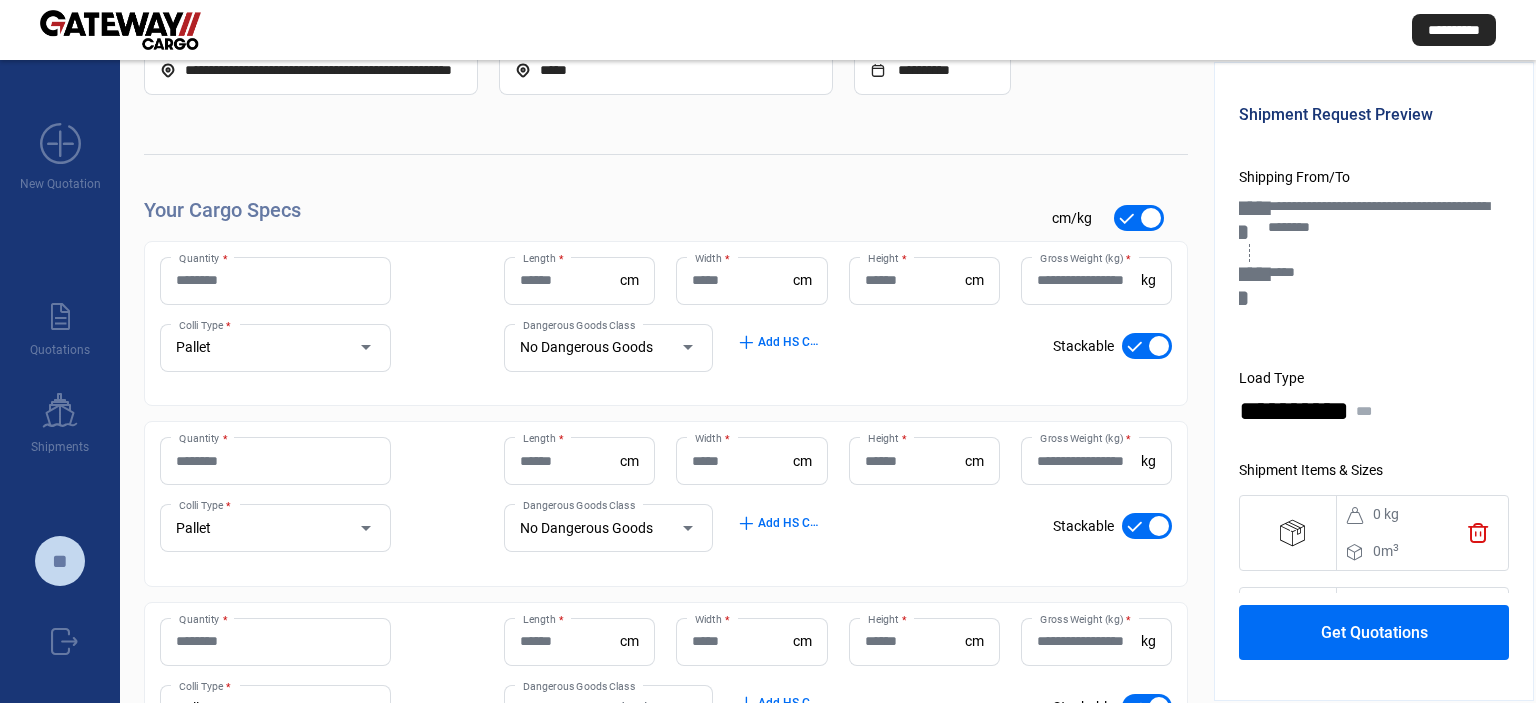 scroll, scrollTop: 300, scrollLeft: 0, axis: vertical 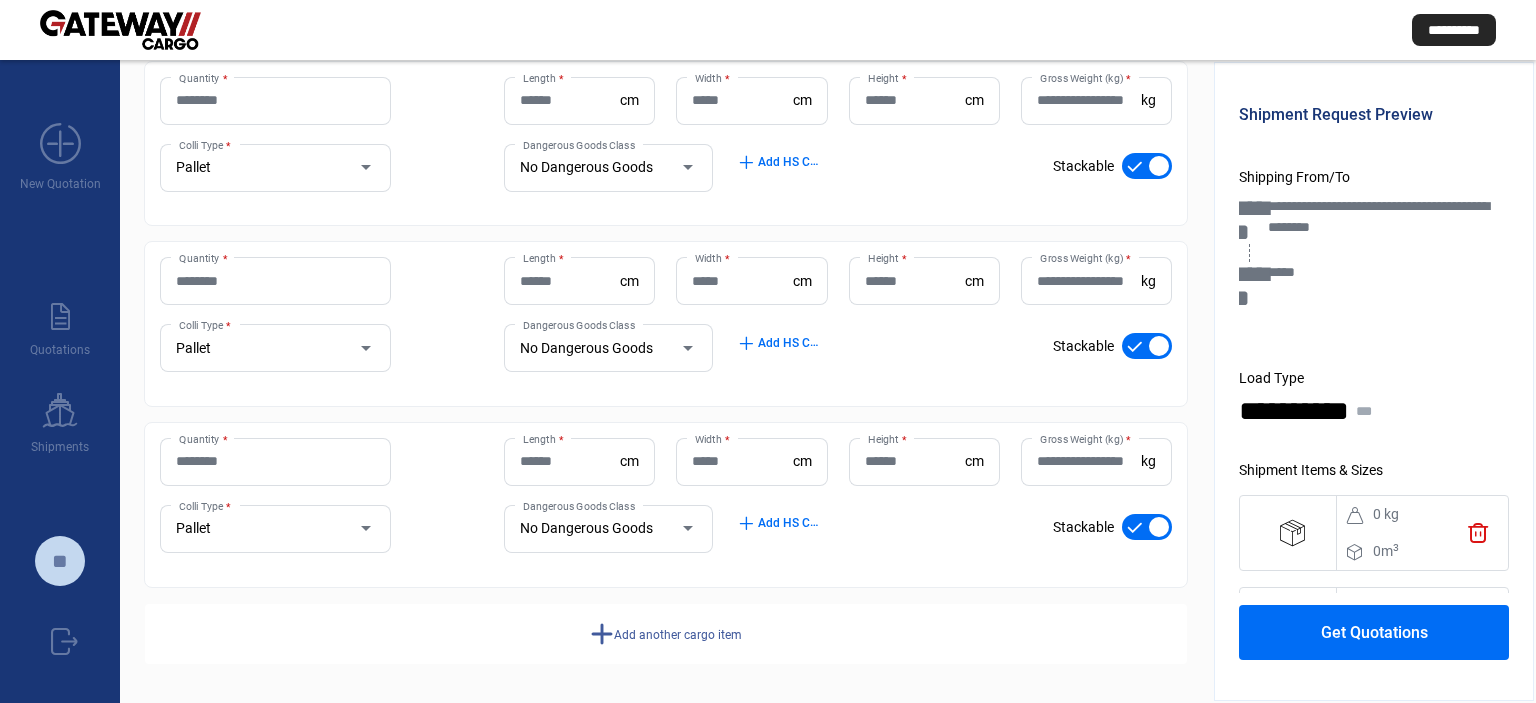 click on "add  Add another cargo item" 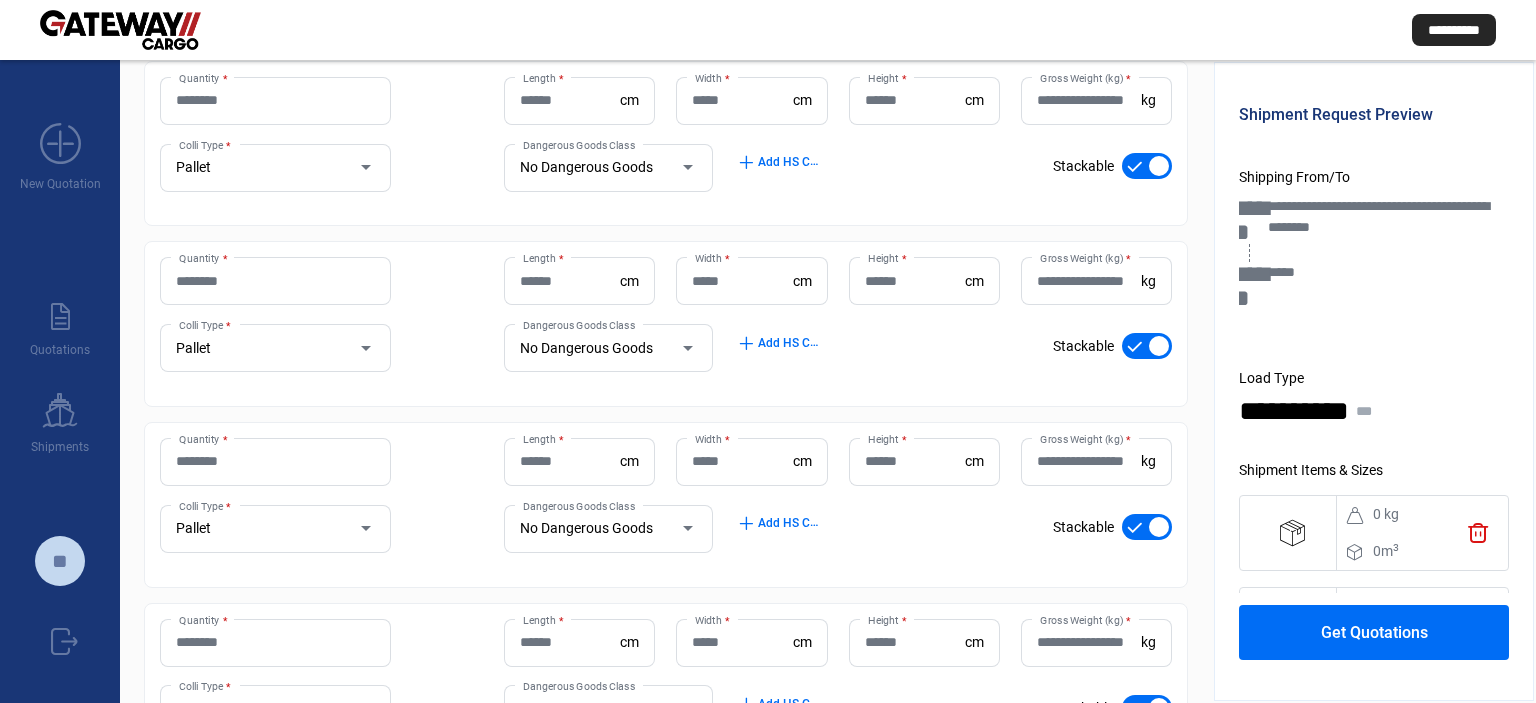 scroll, scrollTop: 0, scrollLeft: 0, axis: both 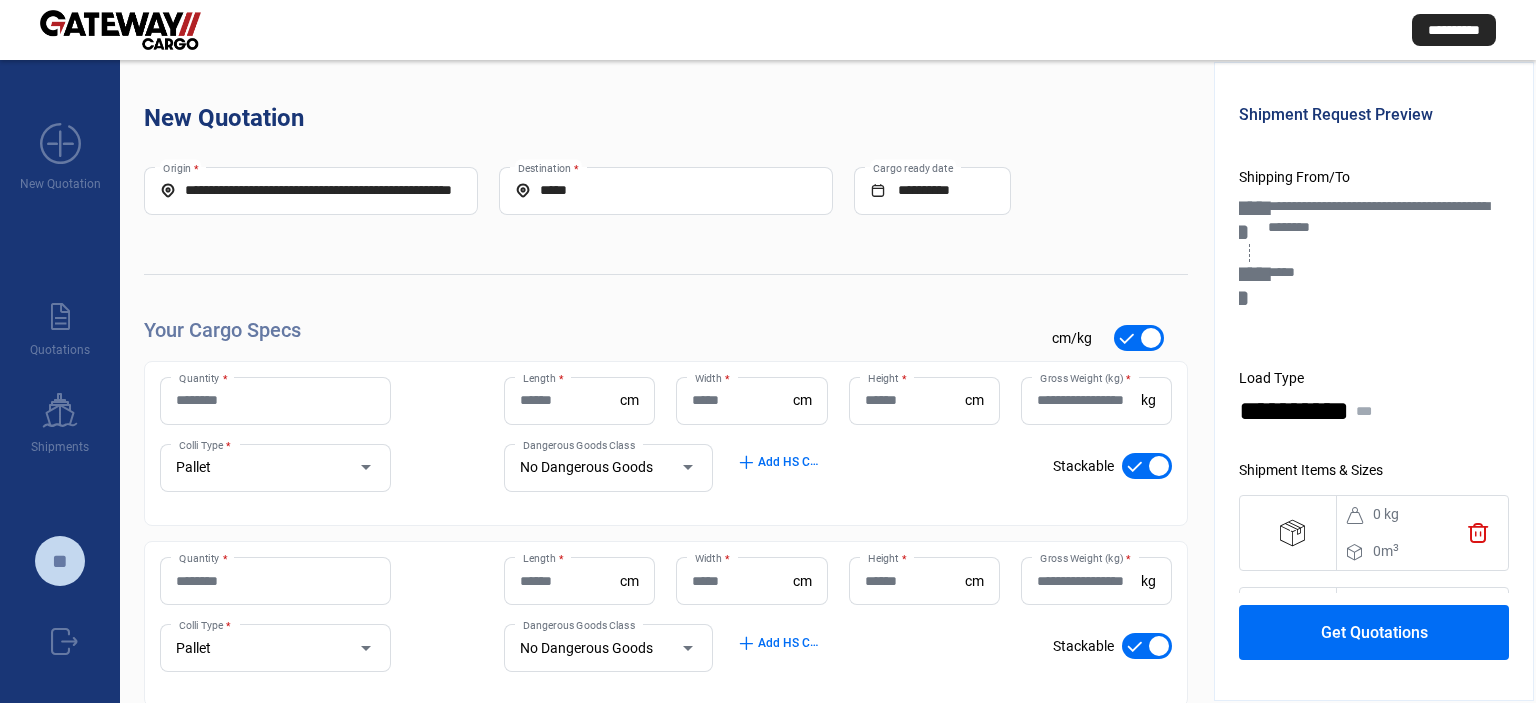 click on "Quantity *" at bounding box center [275, 400] 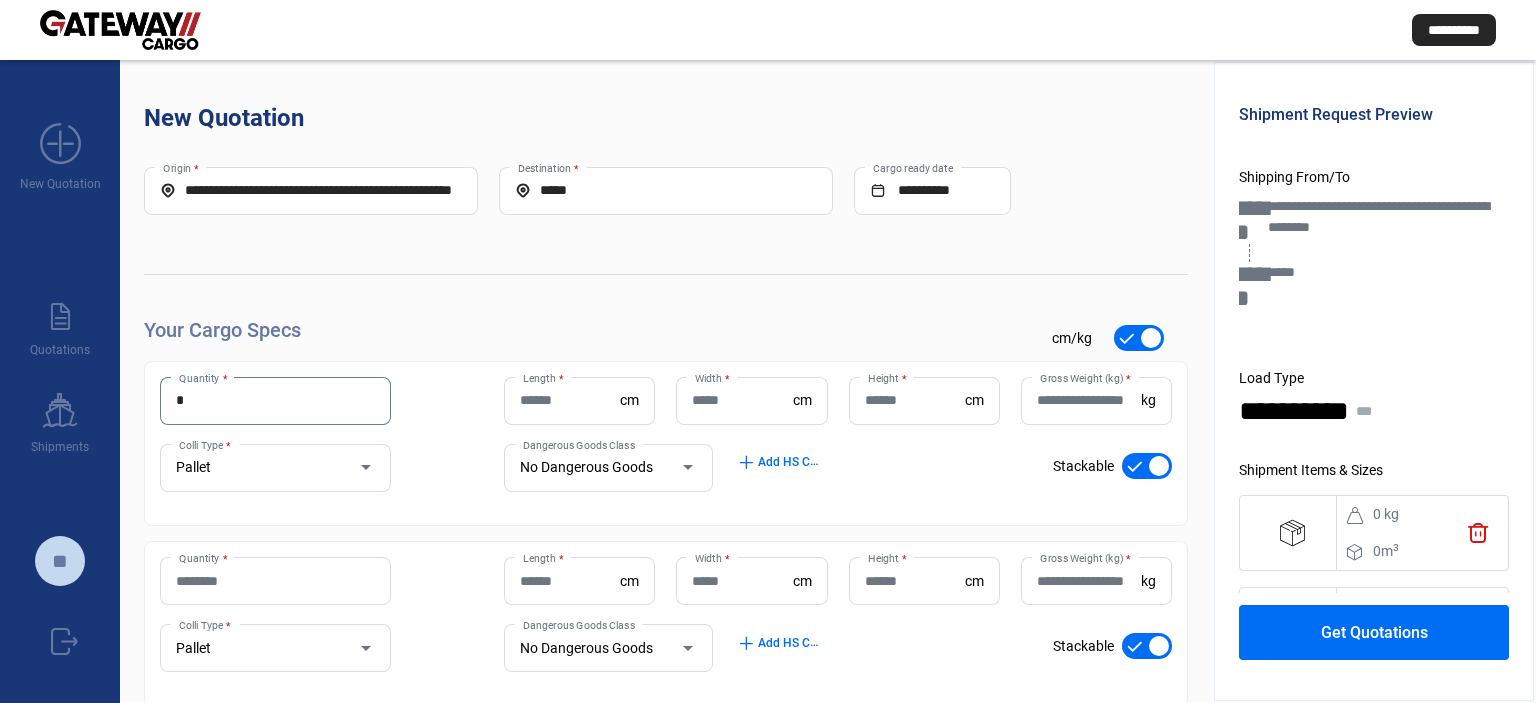 type on "*" 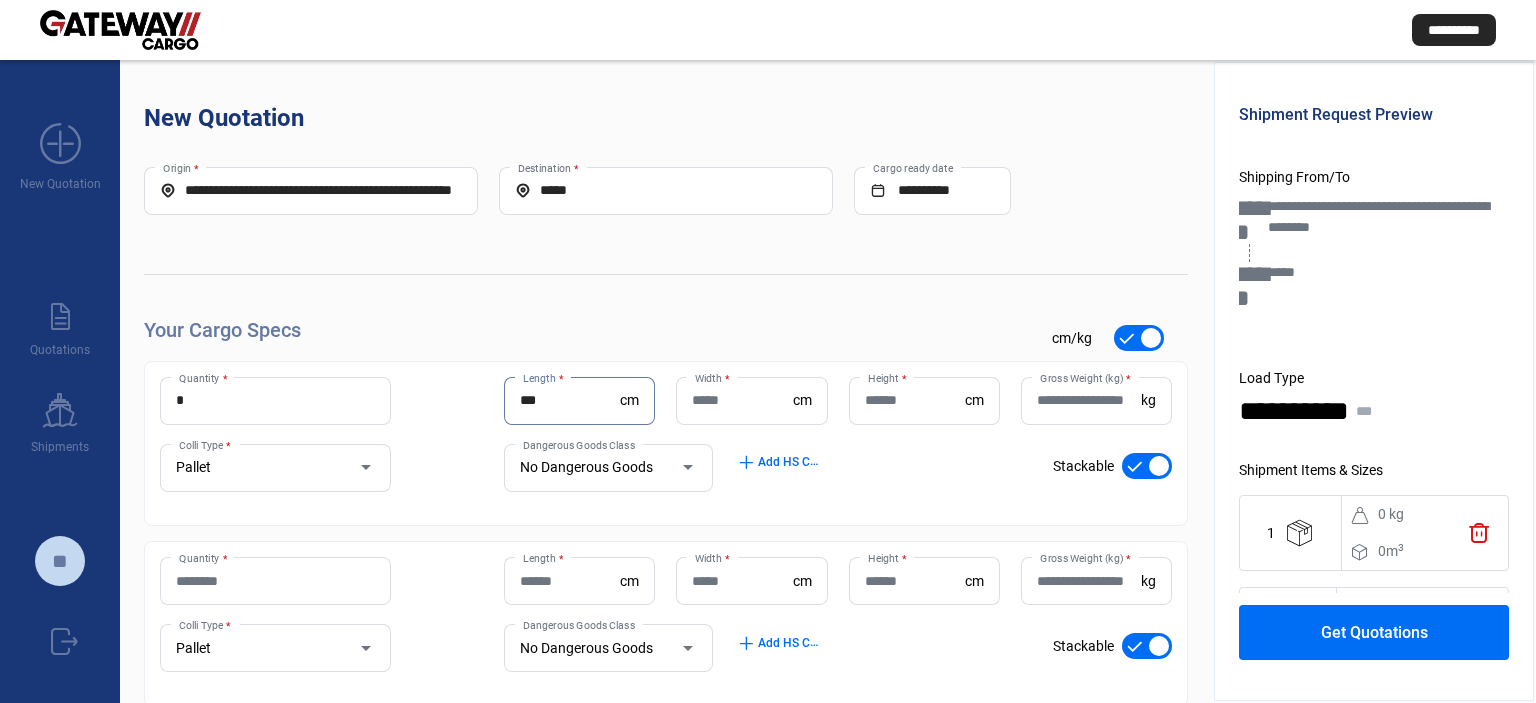 type on "***" 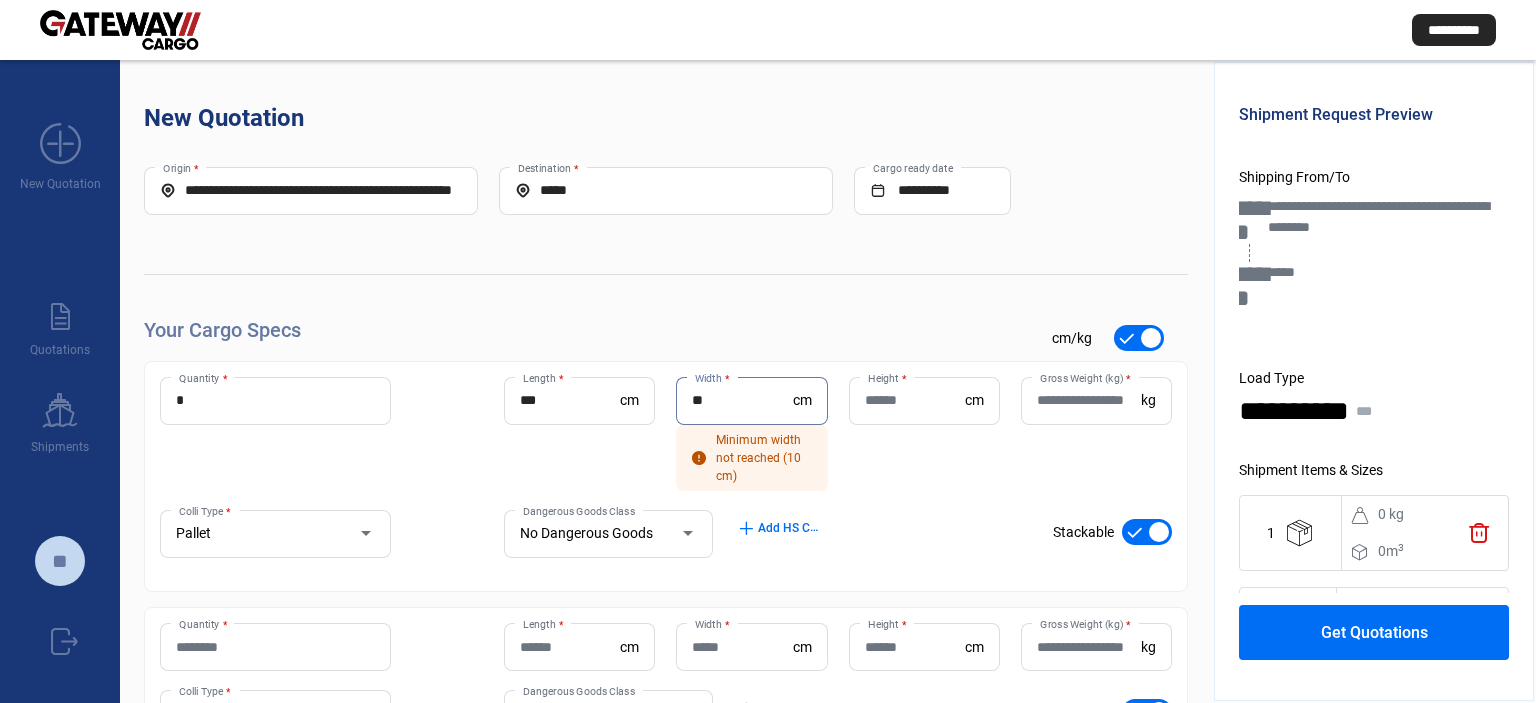 type on "**" 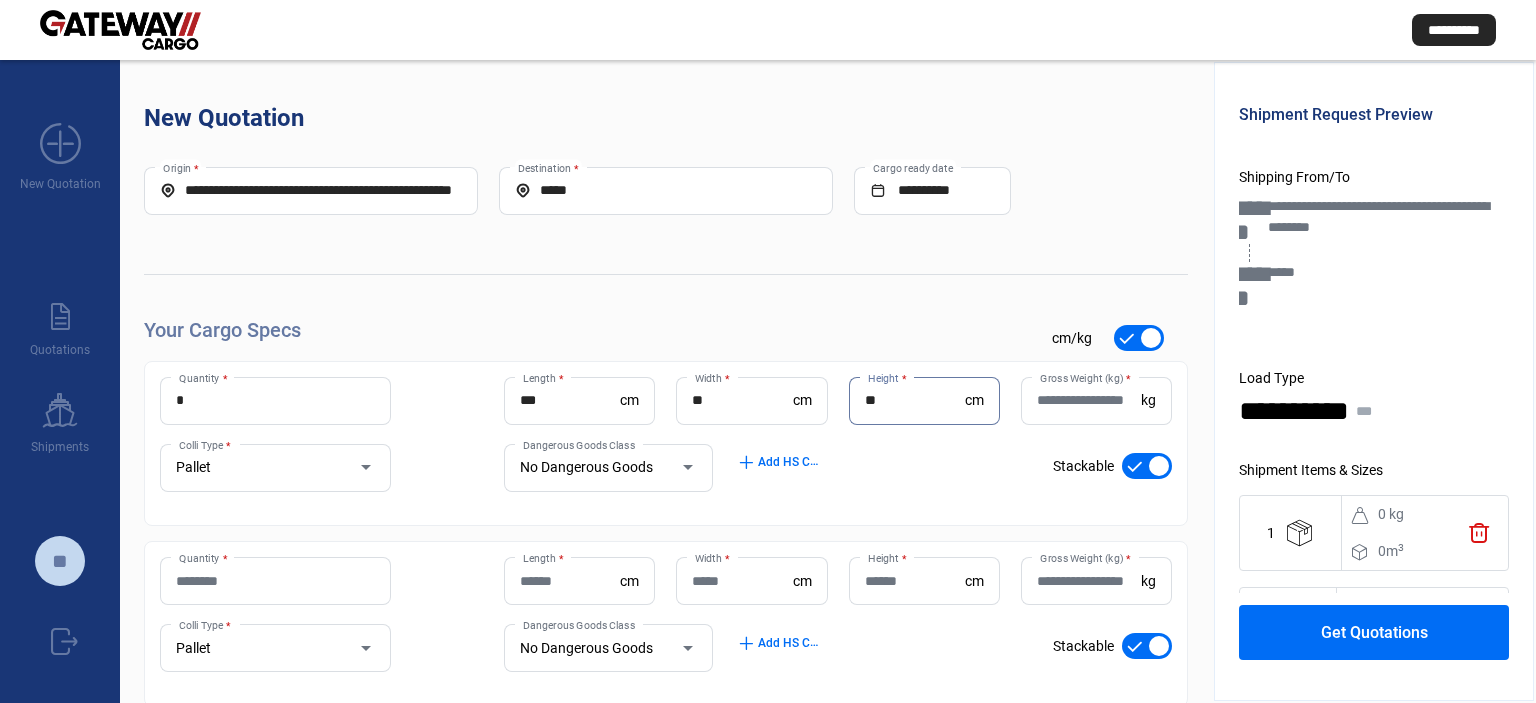 type on "*" 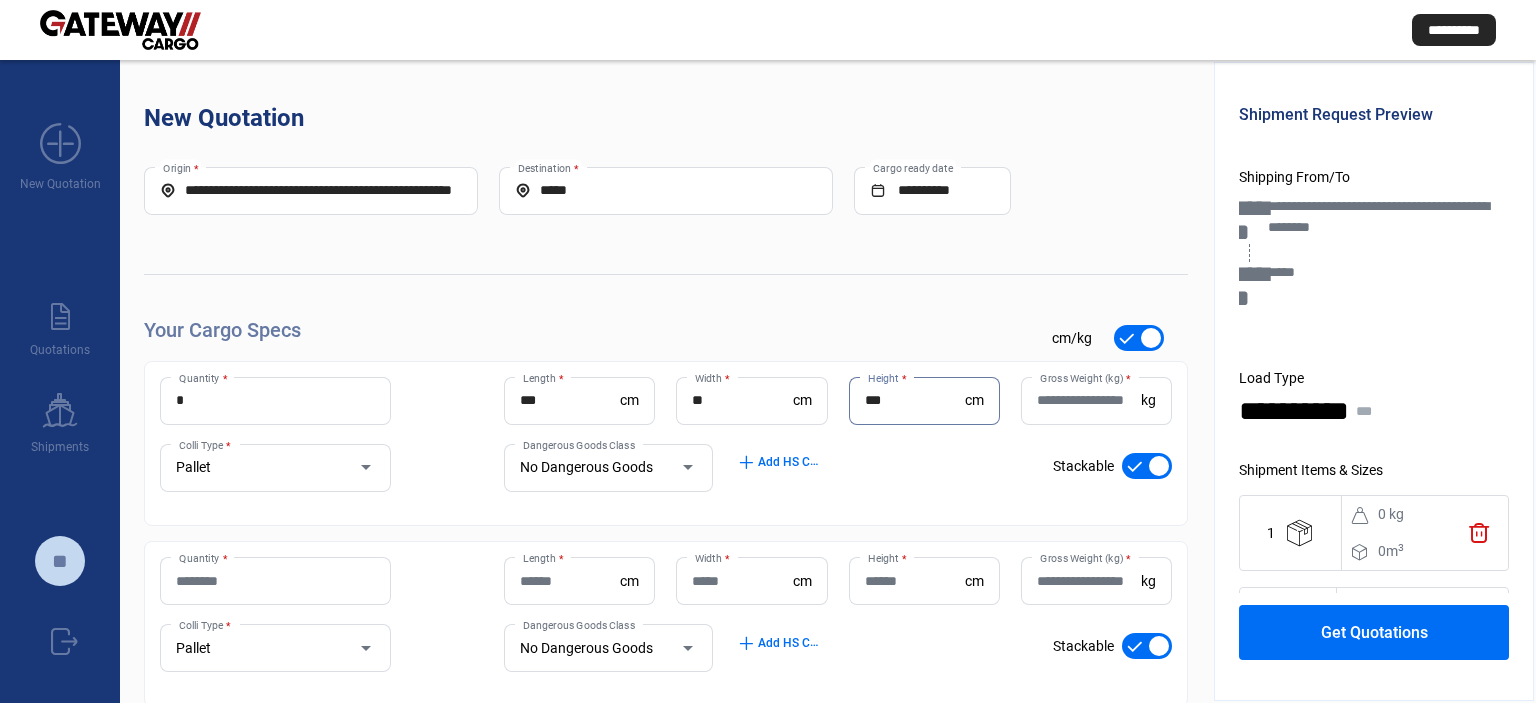 type on "***" 